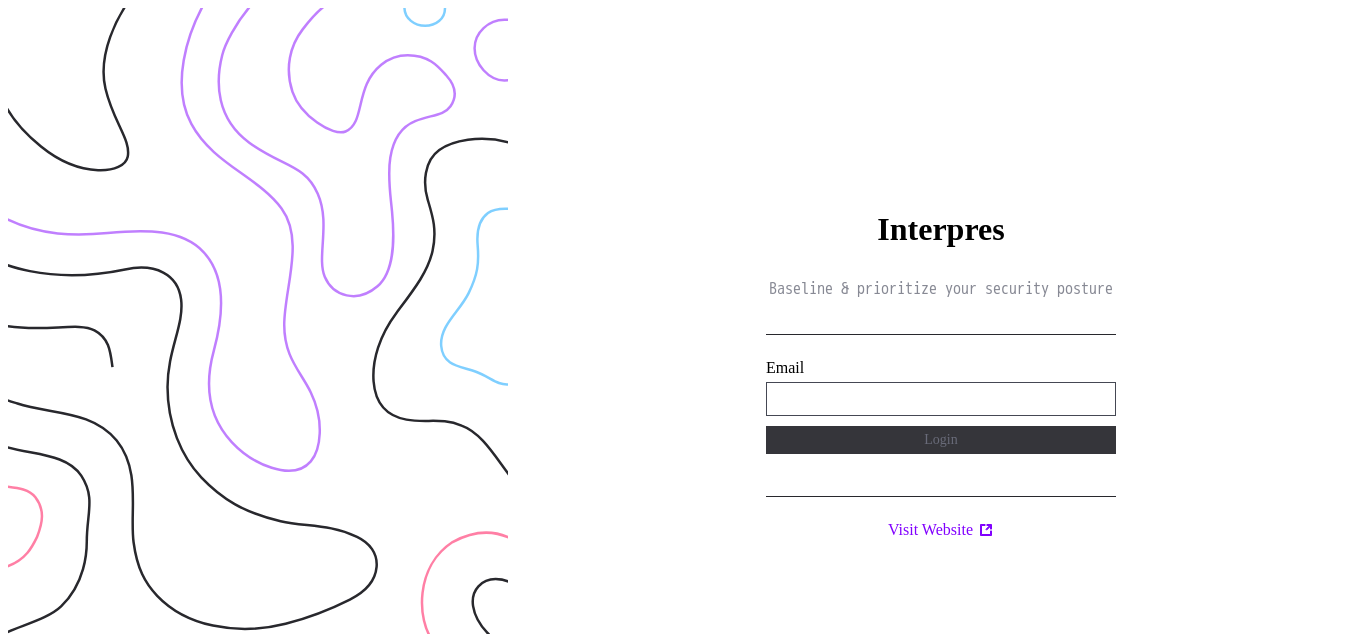 click on "**********" at bounding box center (941, 399) 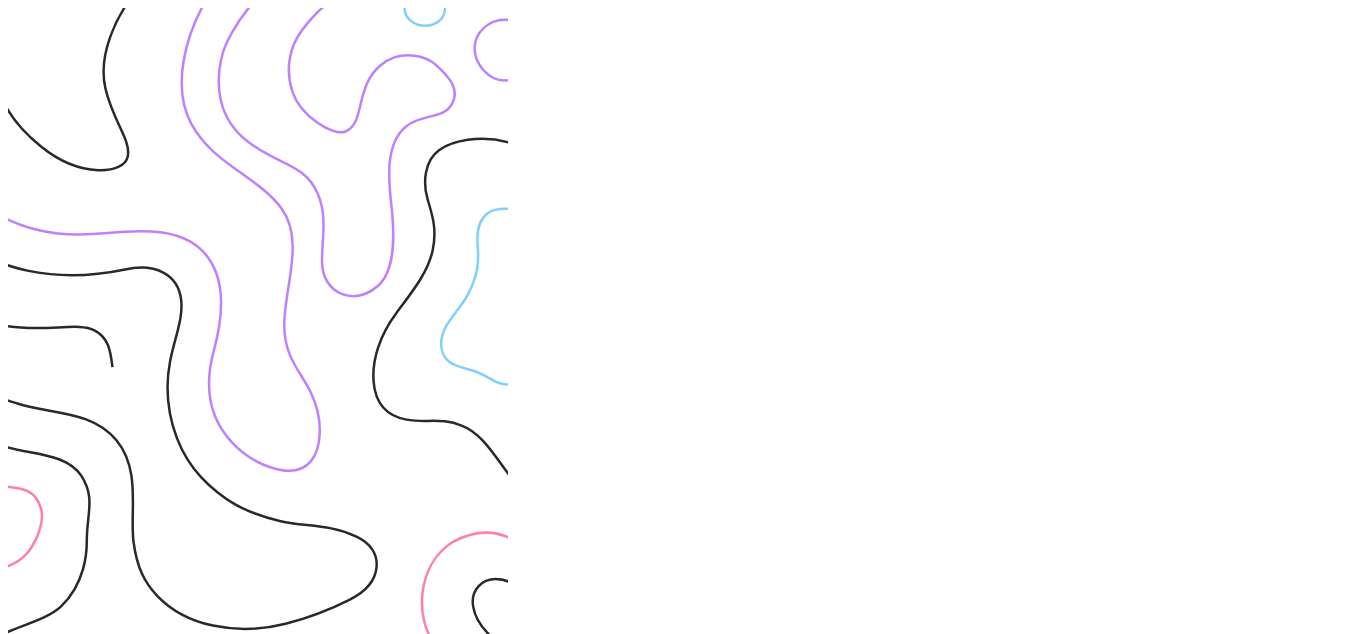 scroll, scrollTop: 0, scrollLeft: 0, axis: both 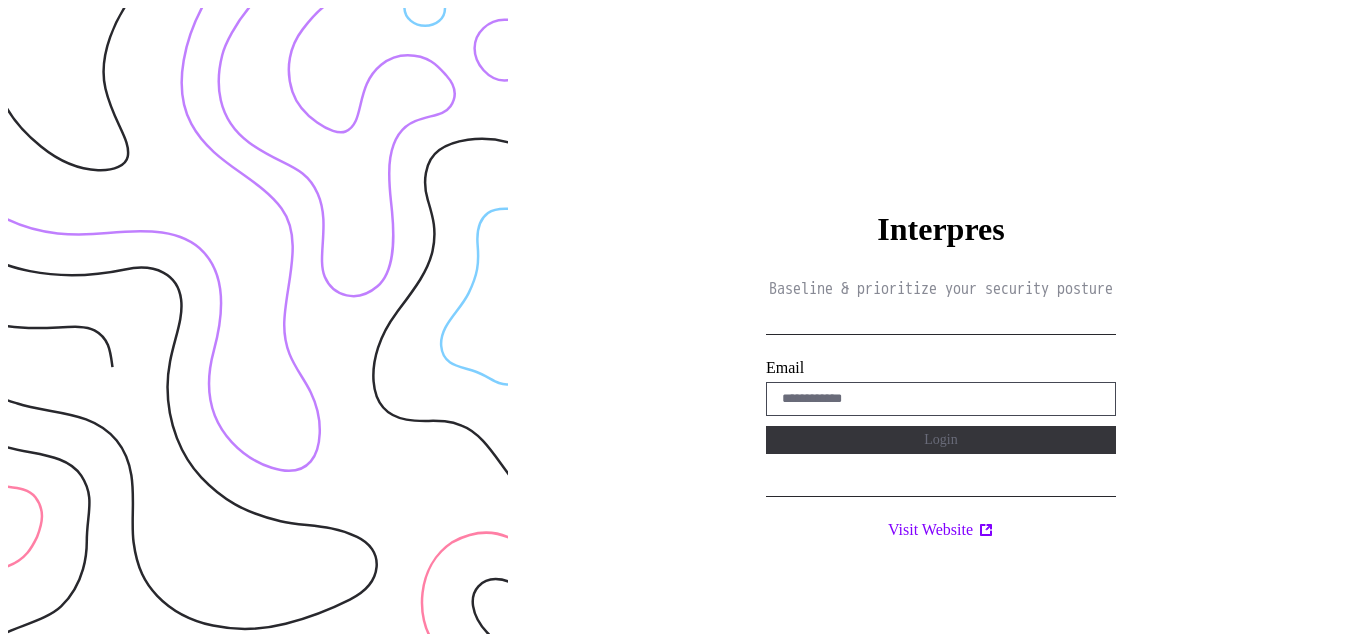 click on "Interpres Baseline & prioritize your security posture Email Login Visit Website" at bounding box center (941, 325) 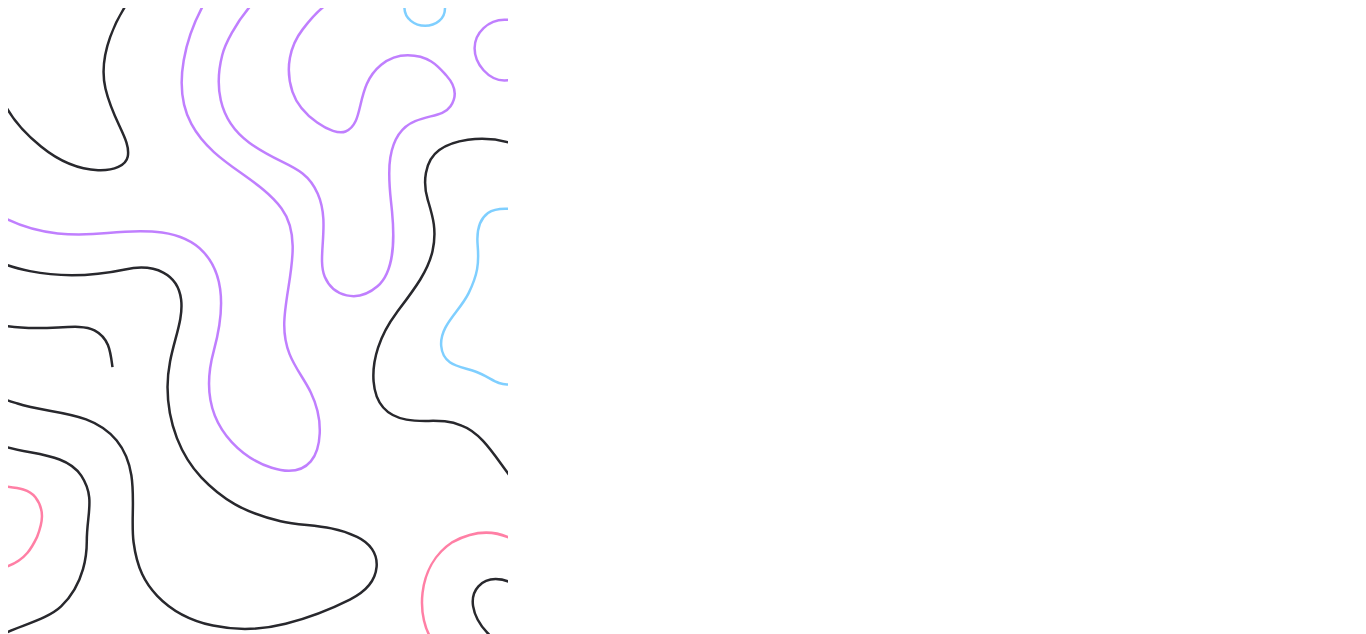 scroll, scrollTop: 0, scrollLeft: 0, axis: both 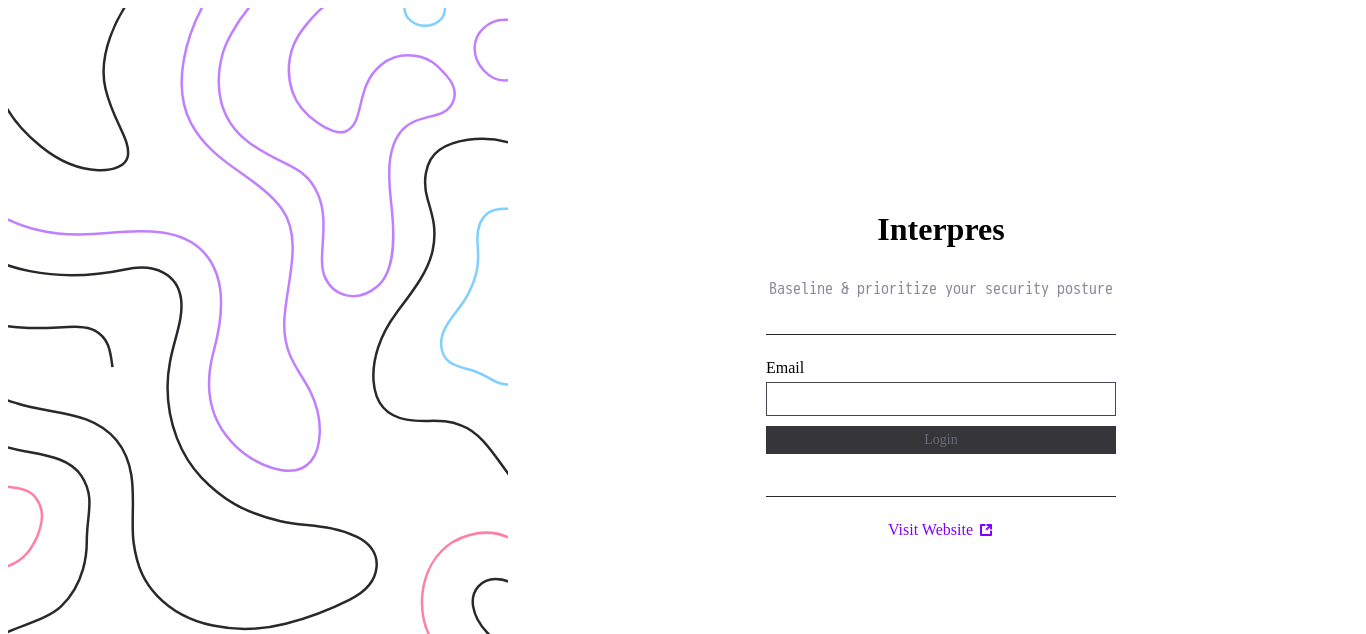type on "**********" 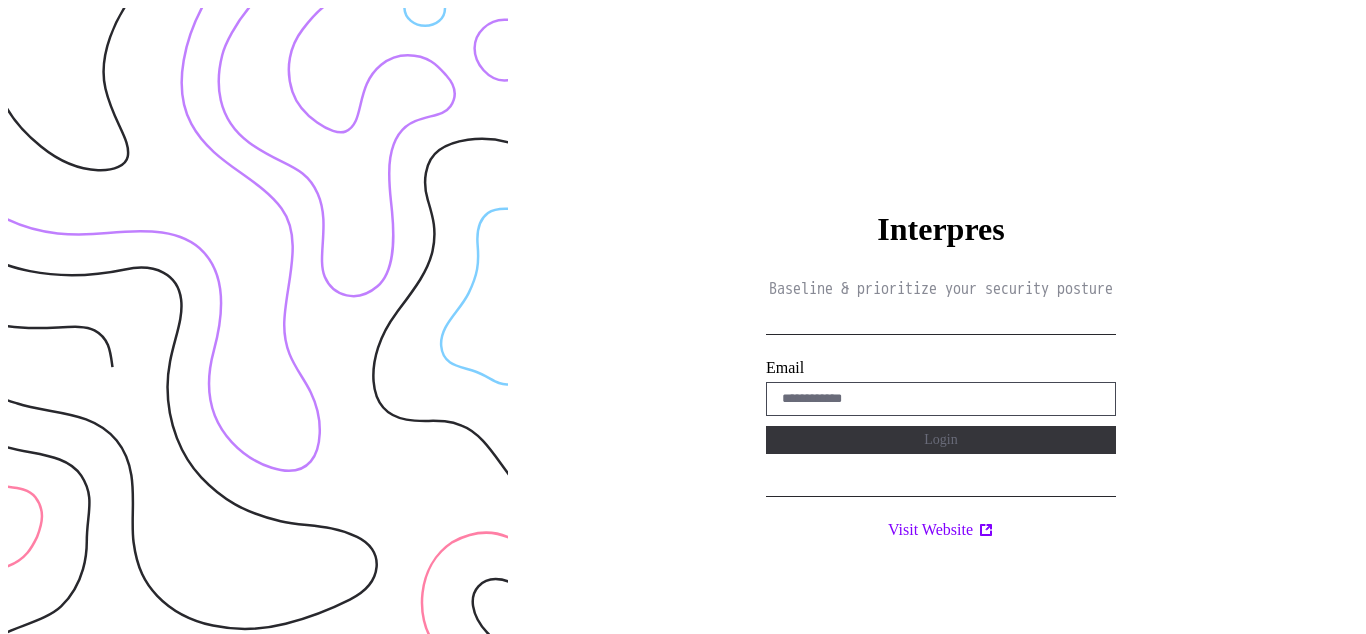 scroll, scrollTop: 0, scrollLeft: 0, axis: both 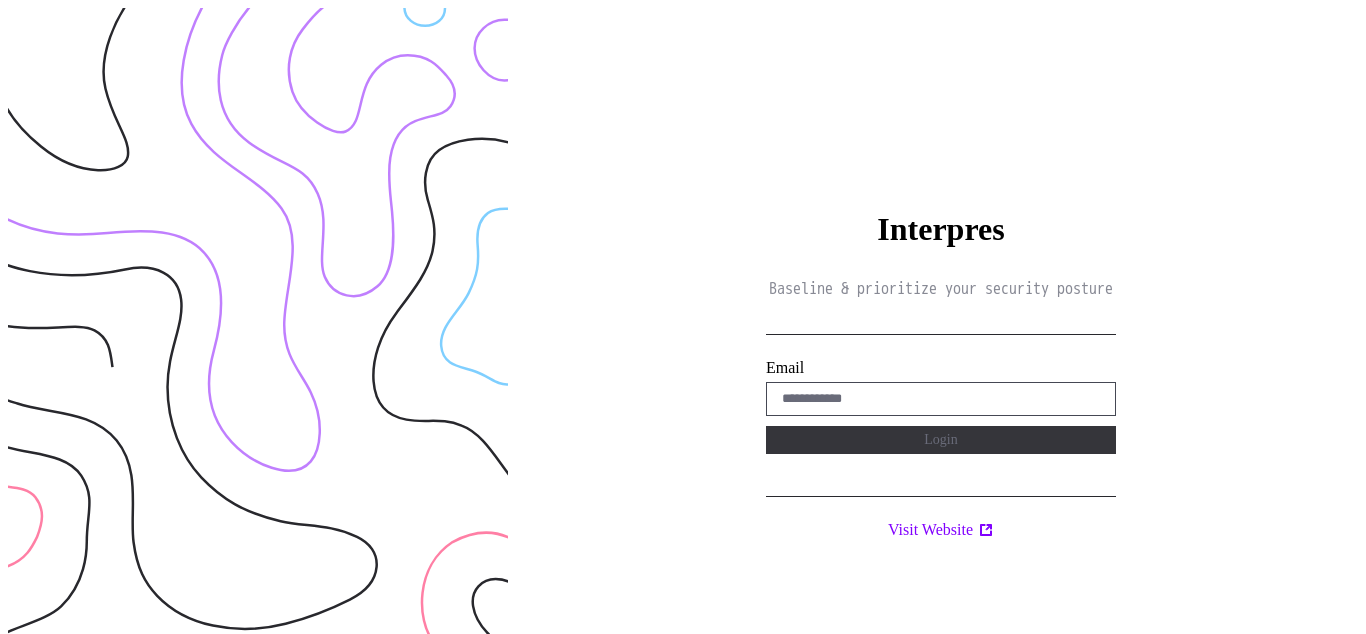 click on "Interpres Baseline & prioritize your security posture Email Login Visit Website" at bounding box center [941, 325] 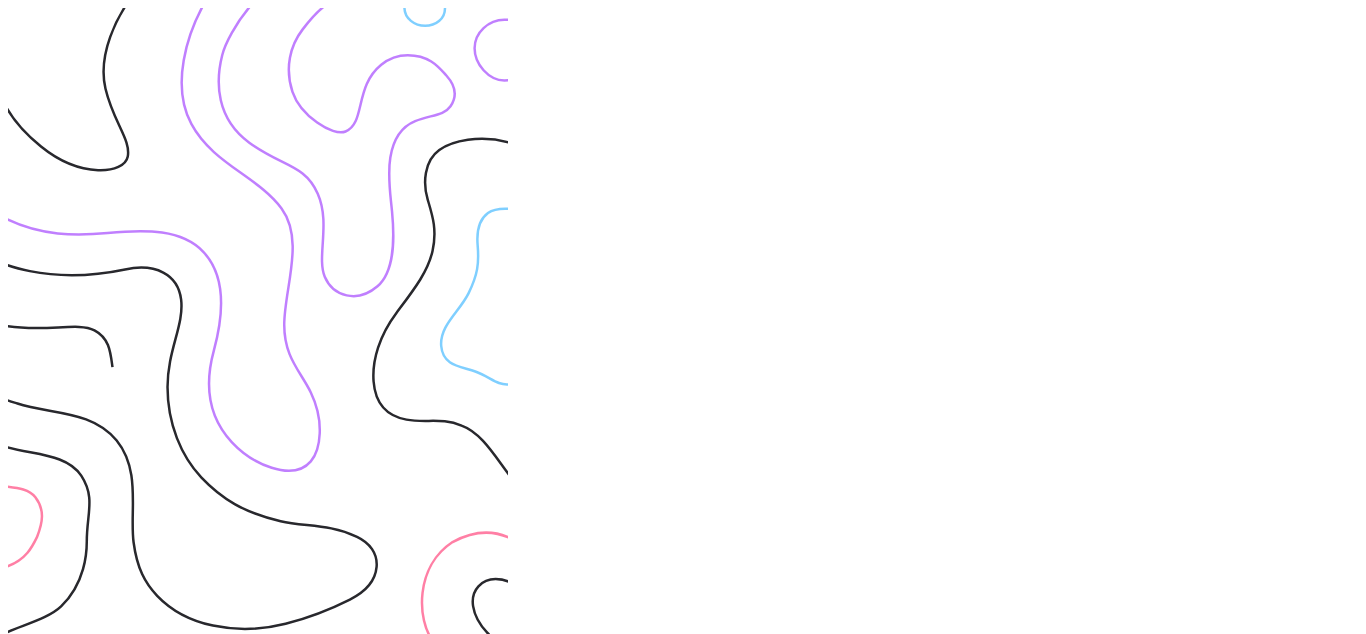scroll, scrollTop: 0, scrollLeft: 0, axis: both 